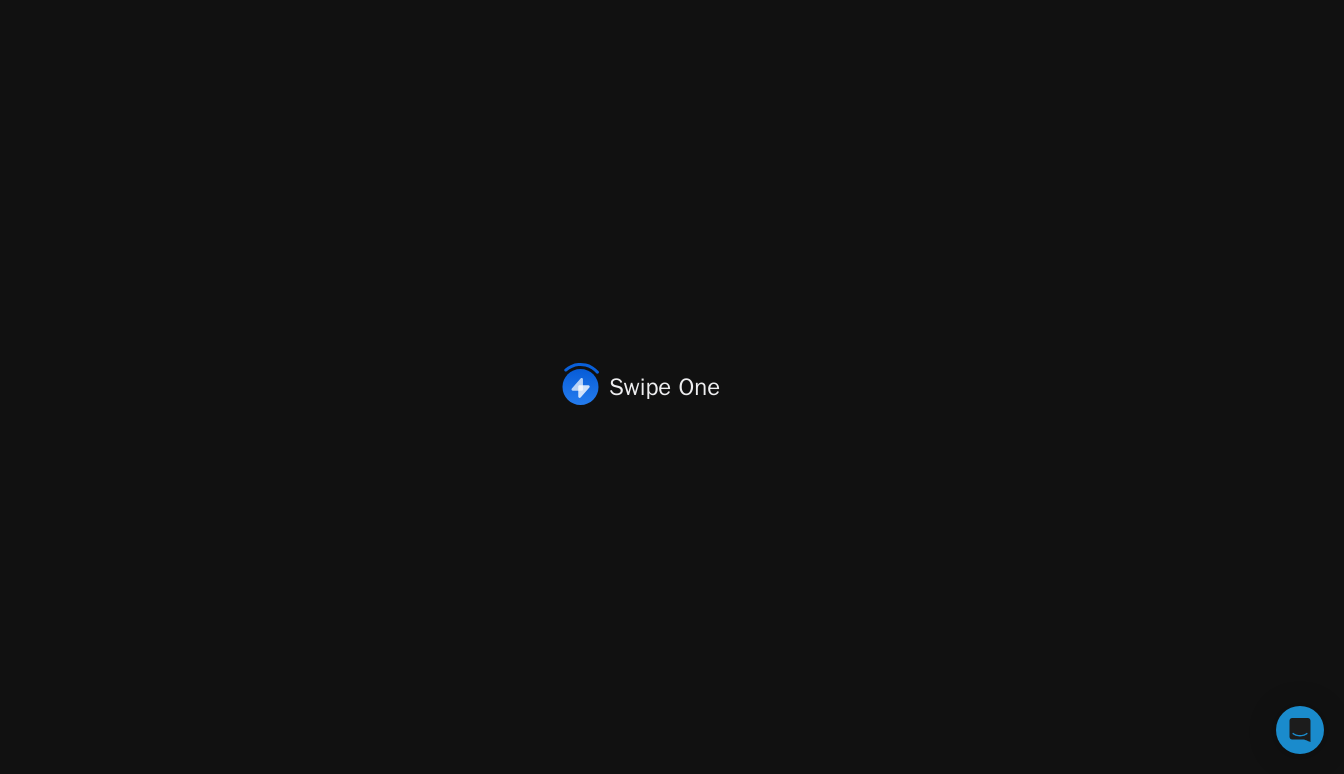scroll, scrollTop: 0, scrollLeft: 0, axis: both 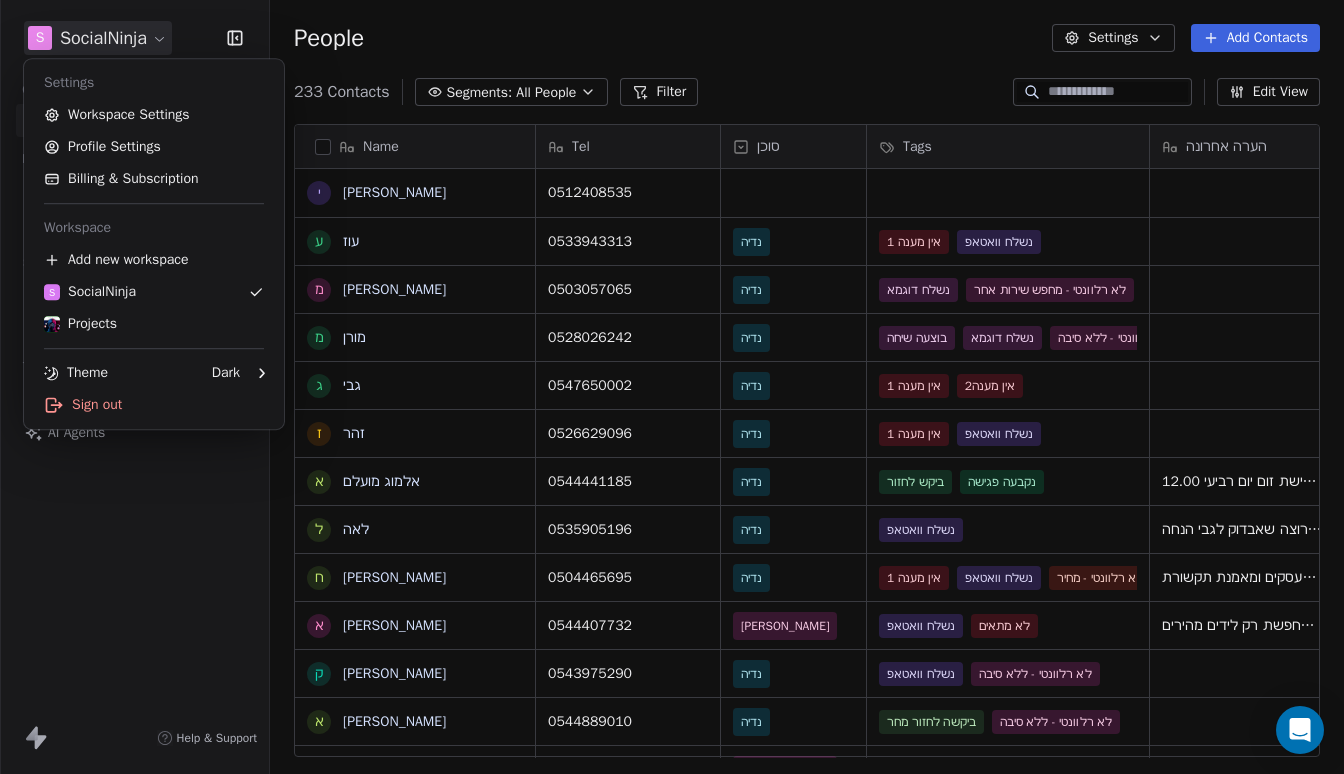 click on "S SocialNinja Contacts People Marketing Workflows Campaigns Sales Pipelines Sequences Beta Tools Apps AI Agents Help & Support People Settings  Add Contacts 233 Contacts Segments: All People Filter  Edit View Tag Add to Sequence Export Name [PERSON_NAME] עוז מ [PERSON_NAME] מ מורן ג גבי ז זהר א אלמוג מועלם ל לאה ח חוי פוזנר א [PERSON_NAME] ק קובי יהושע א [PERSON_NAME] י יניב צנחני ל [PERSON_NAME] ו ויקי דור א [PERSON_NAME] שלי [PERSON_NAME] ל ליאורה ח חגיא ה הדס י יעקב ד [PERSON_NAME] נ נועם סגל ז זיוה ש [PERSON_NAME] ת תומר ת תהילה קדוש ל לאה הופמן א [PERSON_NAME] מ [PERSON_NAME] י יסמין ל לילך Tel סוכן Tags הערה אחרונה שם חברה Email Last Activity Date AST 0512408535 [PERSON_NAME][EMAIL_ADDRESS][DOMAIN_NAME] 0533943313 נדיה אין מענה 1 נשלח וואטאפ עיצוב שיער [EMAIL_ADDRESS][DOMAIN_NAME] 0503057065 נדיה נשלח דוגמא" at bounding box center (672, 387) 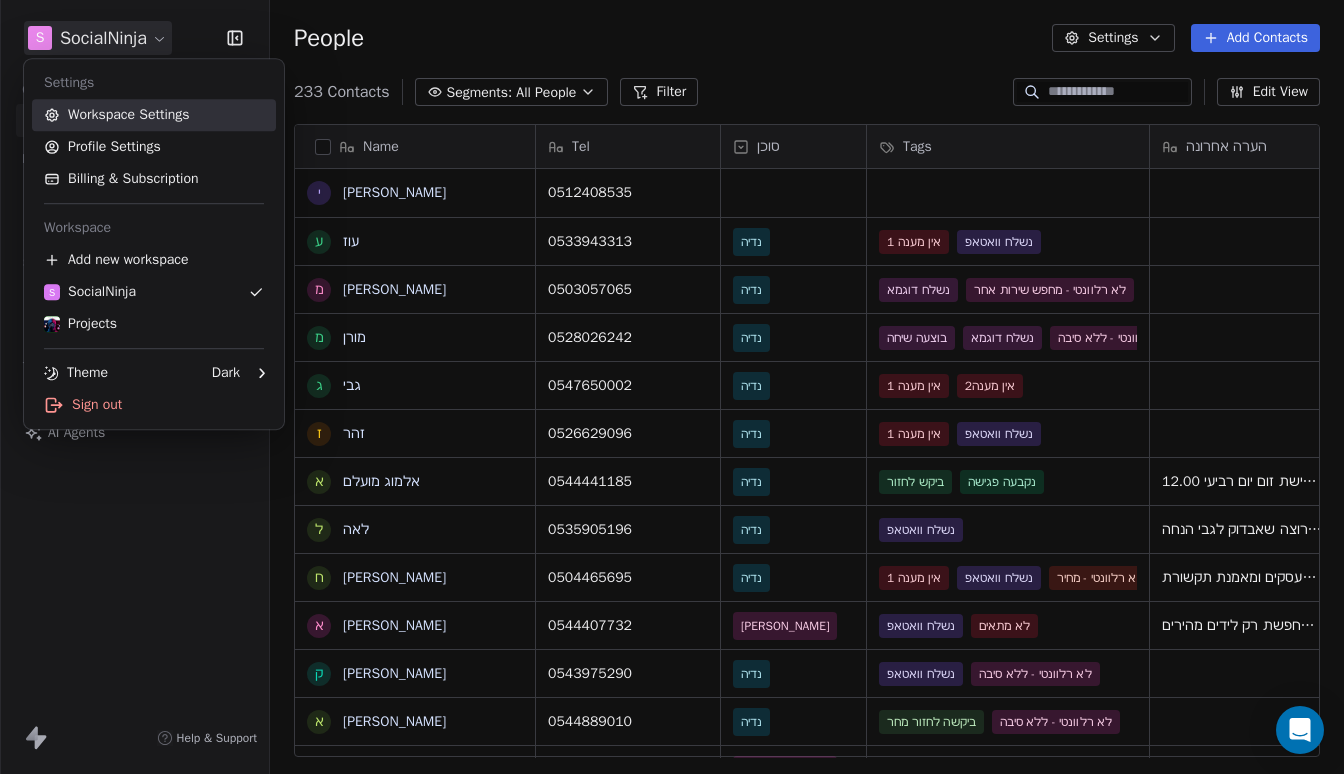 click on "Workspace Settings" at bounding box center (154, 115) 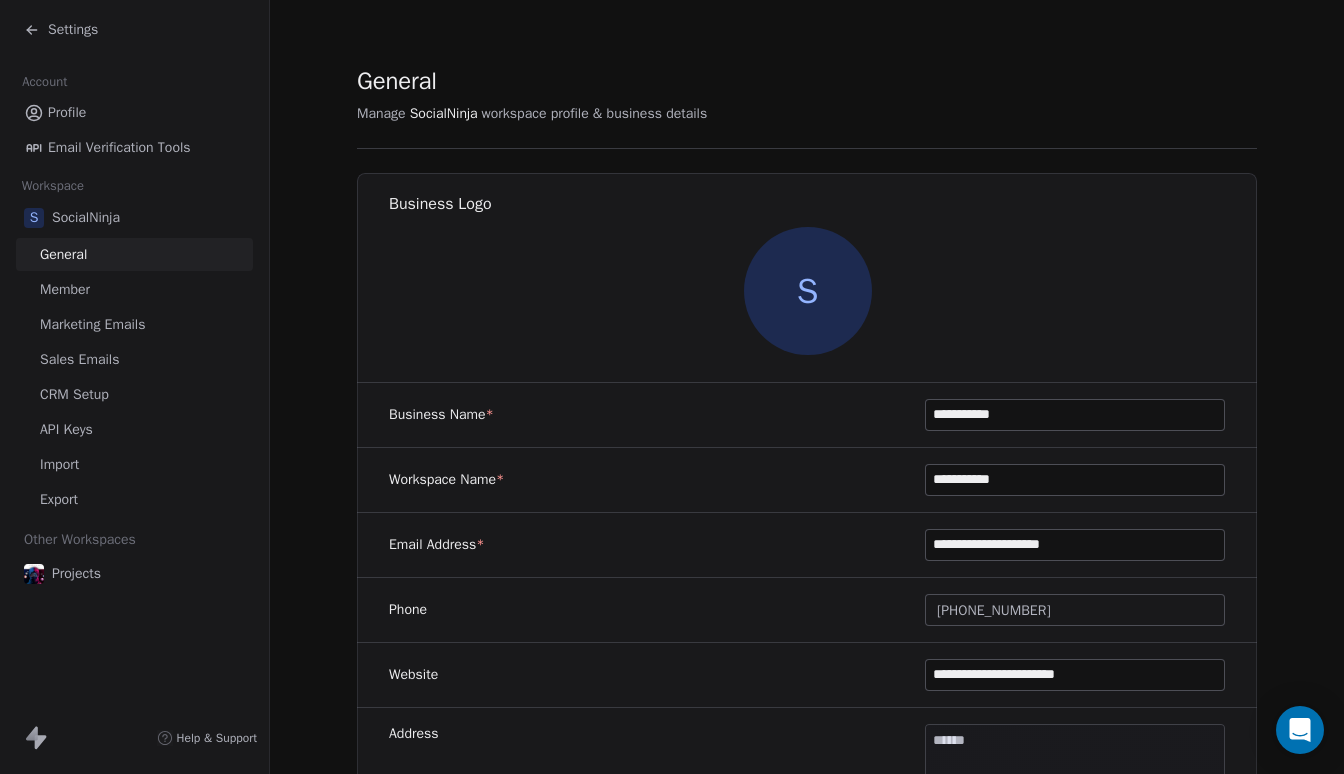 scroll, scrollTop: 0, scrollLeft: 0, axis: both 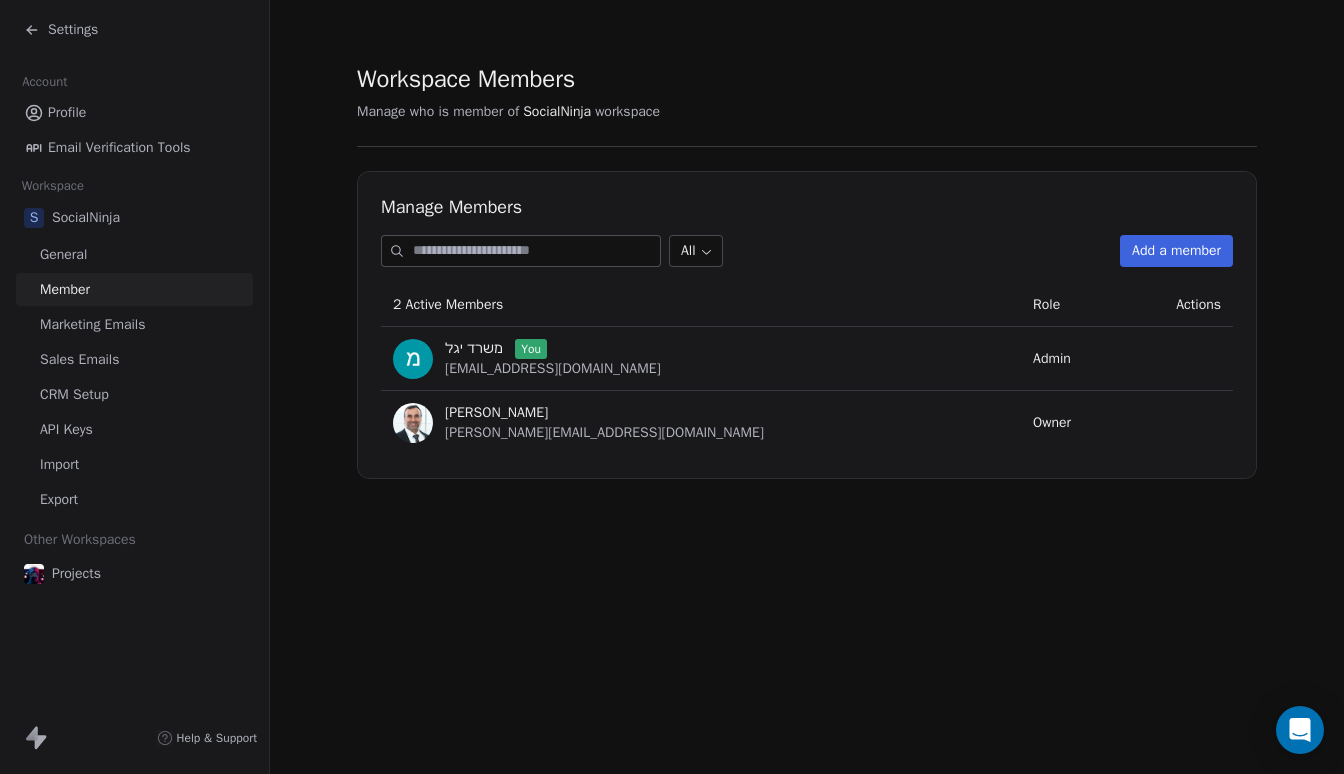 click on "Add a member" at bounding box center [1176, 251] 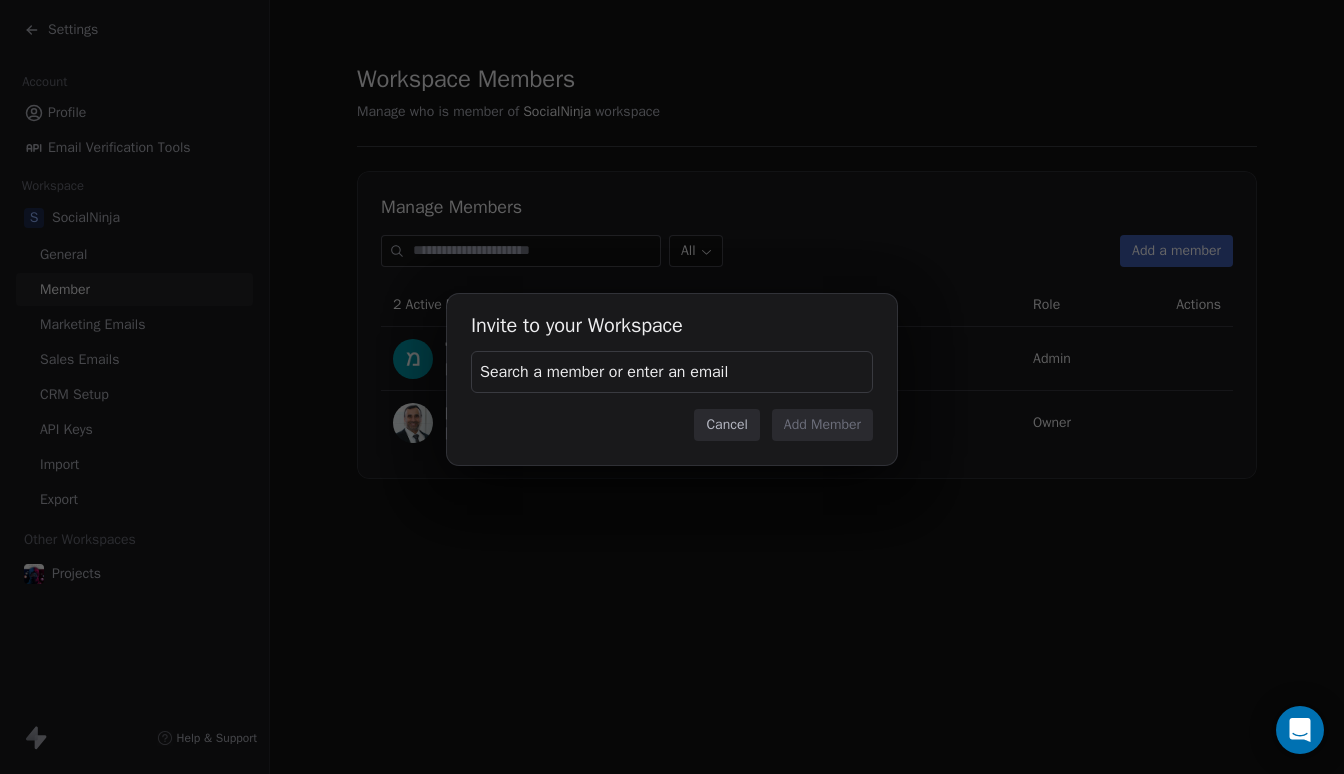 click on "Search a member or enter an email" at bounding box center [672, 372] 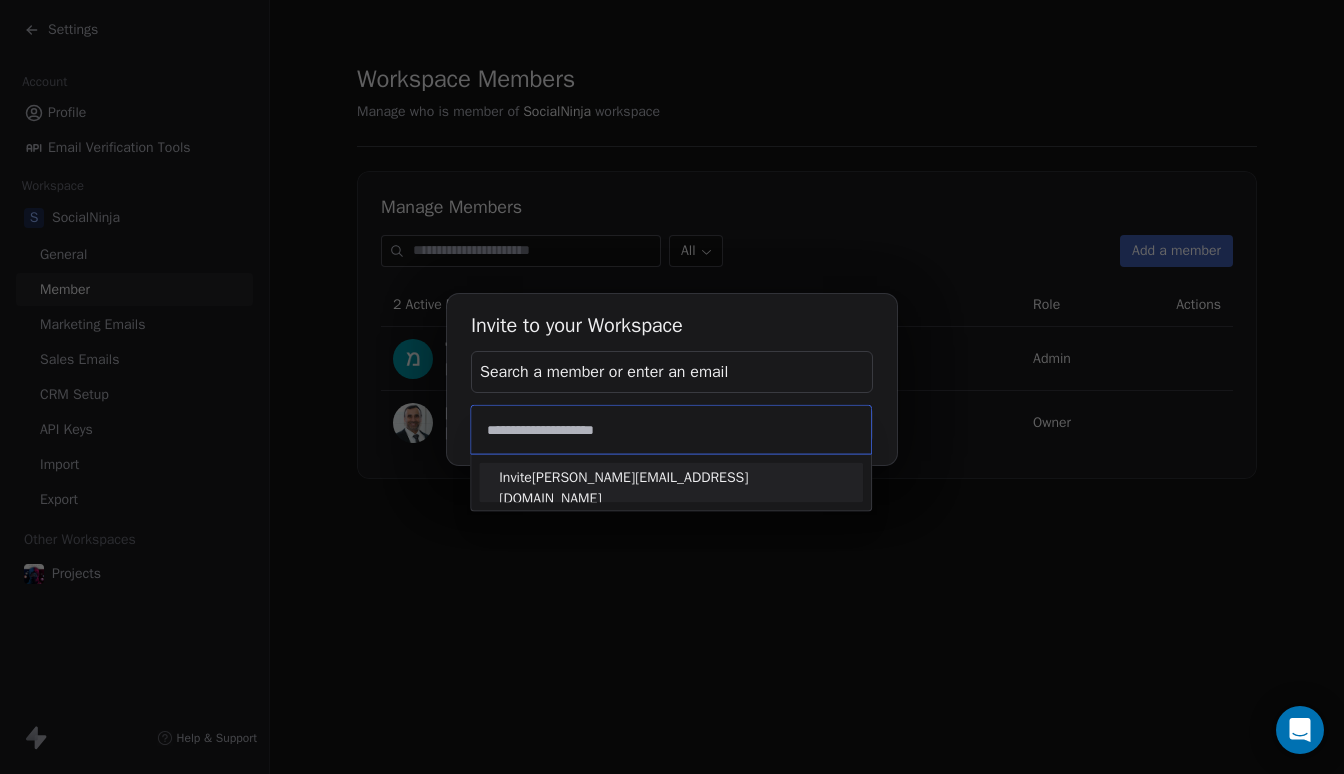 type on "**********" 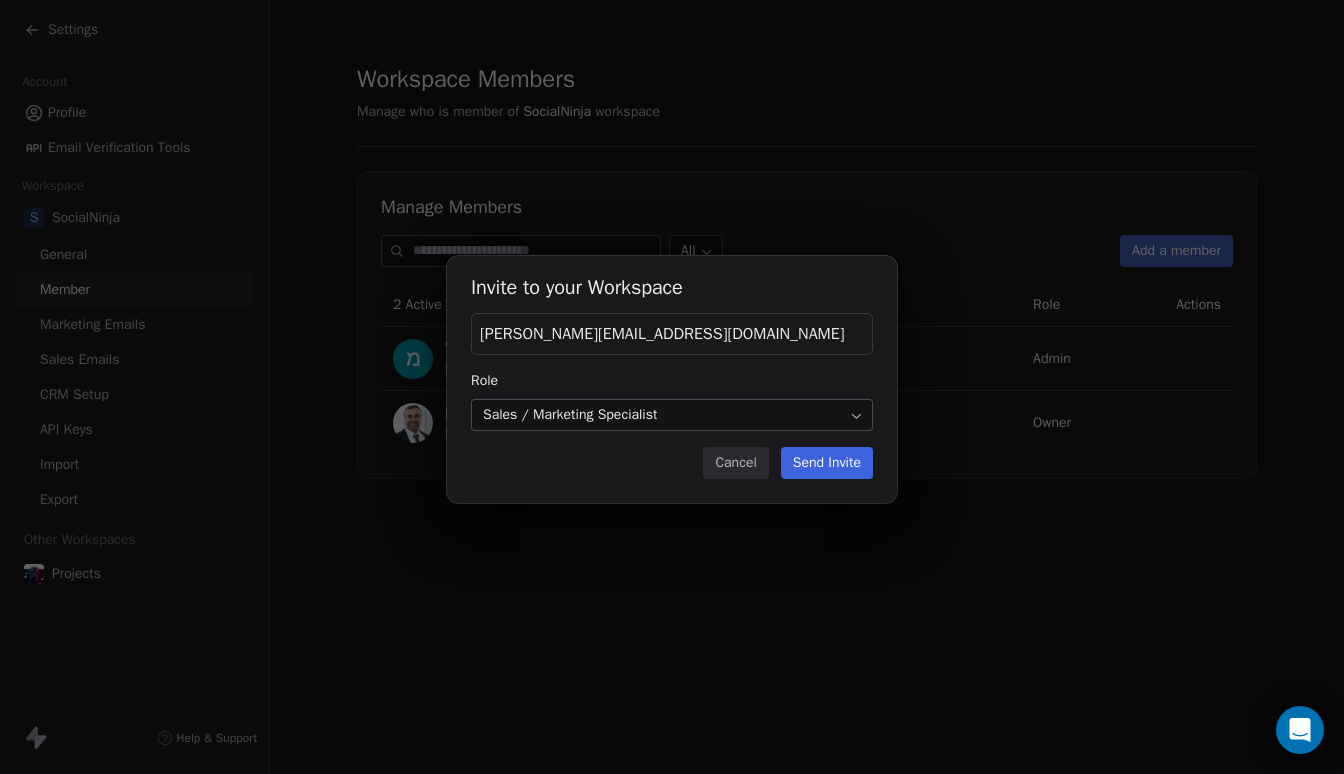 click on "Settings Account Profile Email Verification Tools Workspace S SocialNinja General Member Marketing Emails Sales Emails CRM Setup API Keys Import Export Other Workspaces Projects  Help & Support Workspace Members Manage who is member of SocialNinja workspace Manage Members All Add a member 2   Active Members Role Actions משרד יגל You [EMAIL_ADDRESS][DOMAIN_NAME] Admin   יעקב Yacov [EMAIL_ADDRESS][DOMAIN_NAME] Owner
×
Invite to your Workspace   [PERSON_NAME][EMAIL_ADDRESS][DOMAIN_NAME] Role Sales / Marketing Specialist Cancel Send Invite" at bounding box center [672, 387] 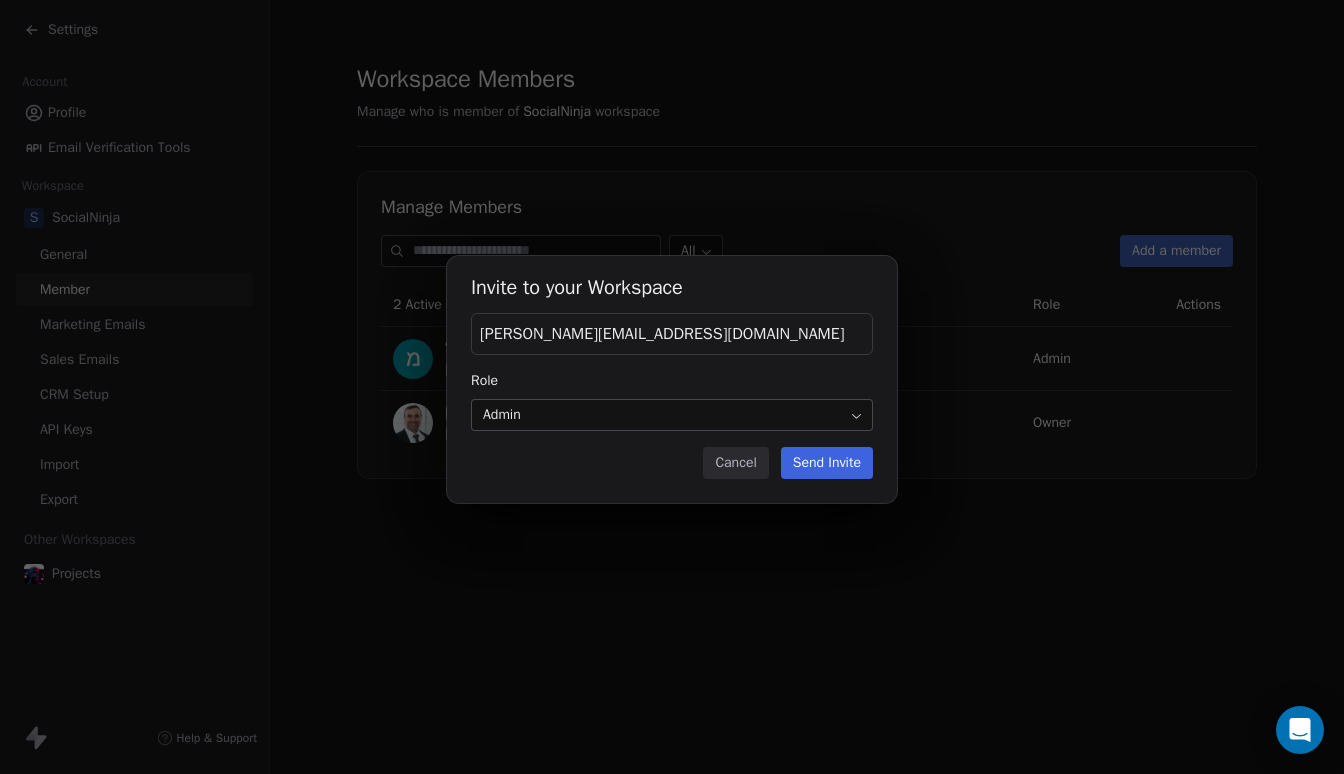 click on "Send Invite" at bounding box center (827, 463) 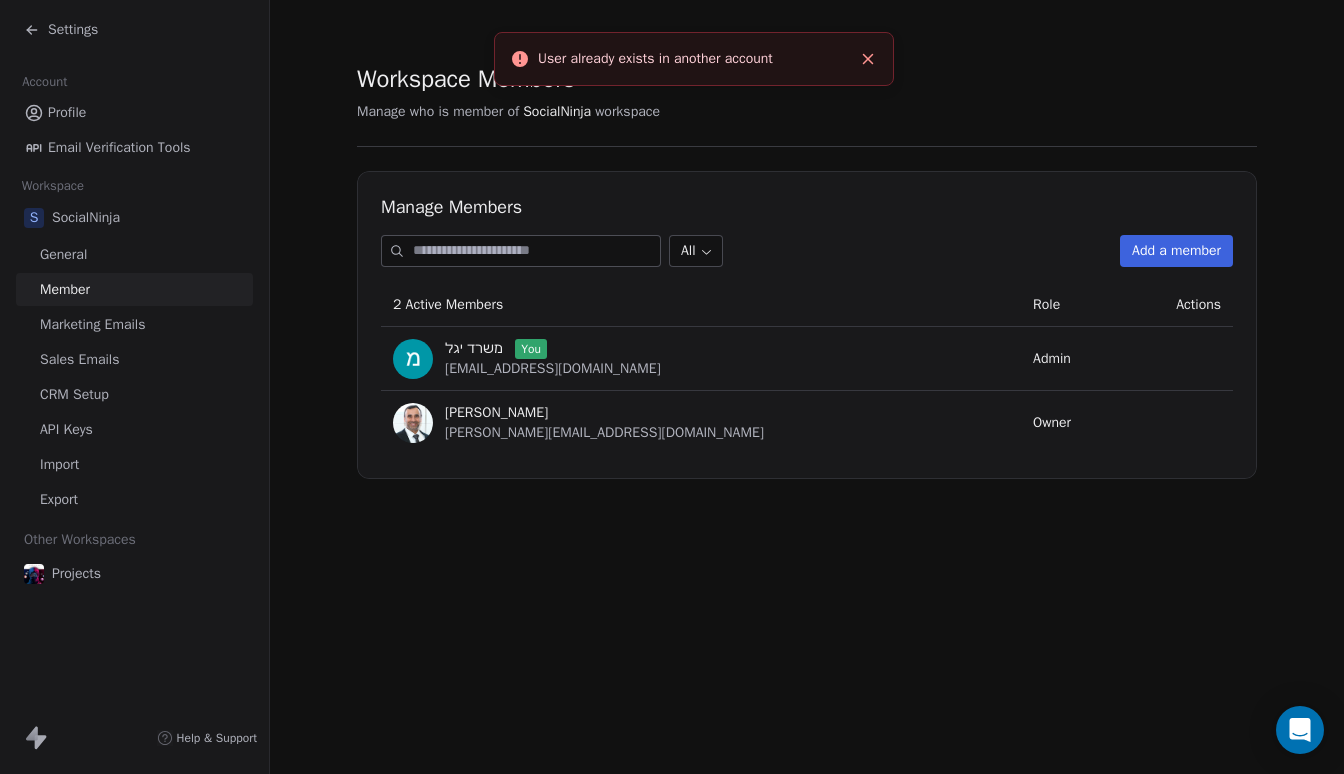 click 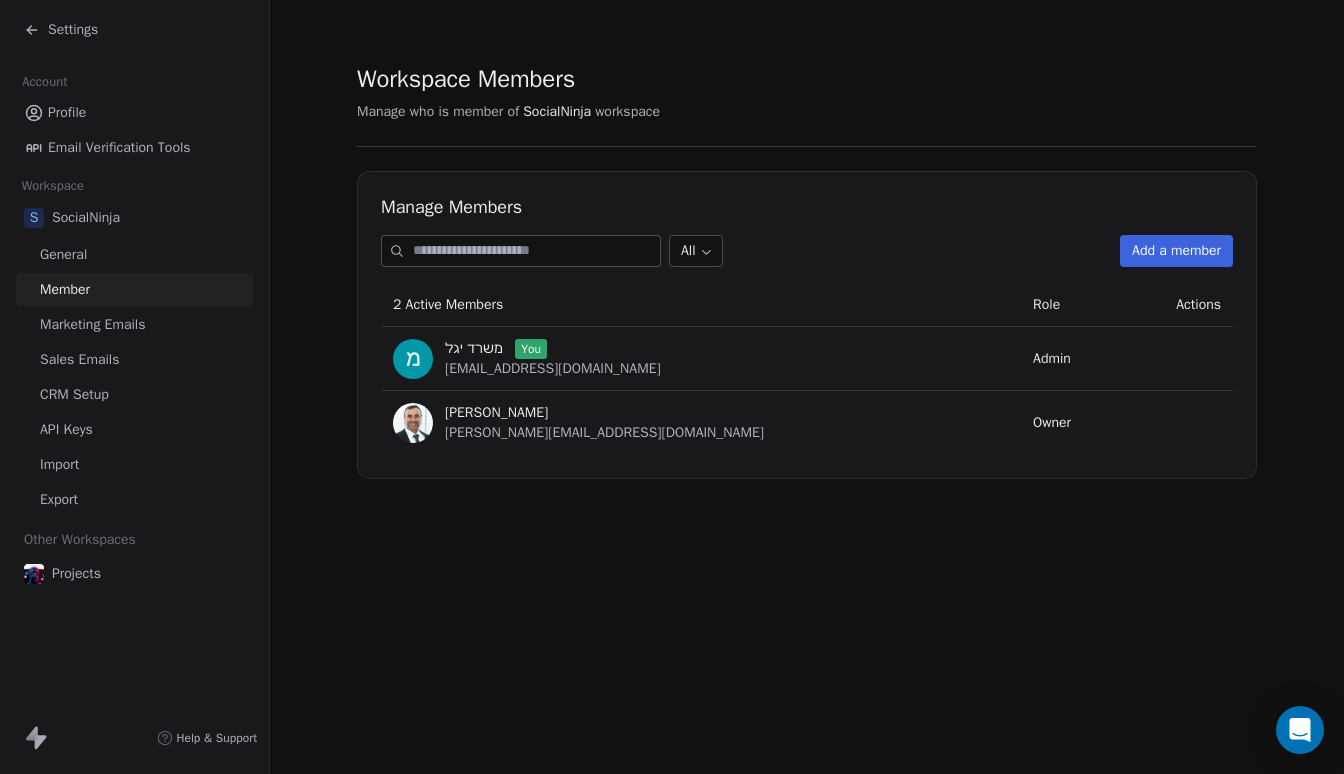 click on "Add a member" at bounding box center (1176, 251) 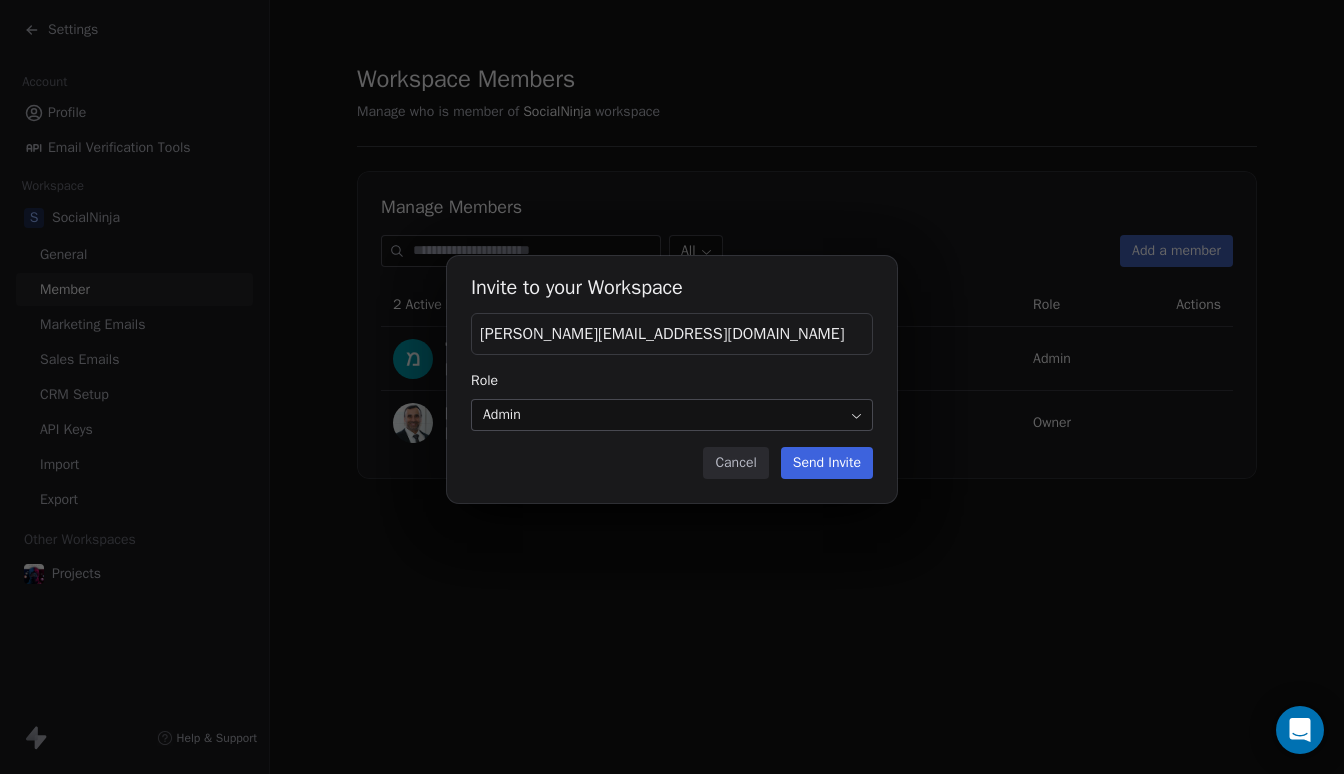 click on "[PERSON_NAME][EMAIL_ADDRESS][DOMAIN_NAME]" at bounding box center [662, 334] 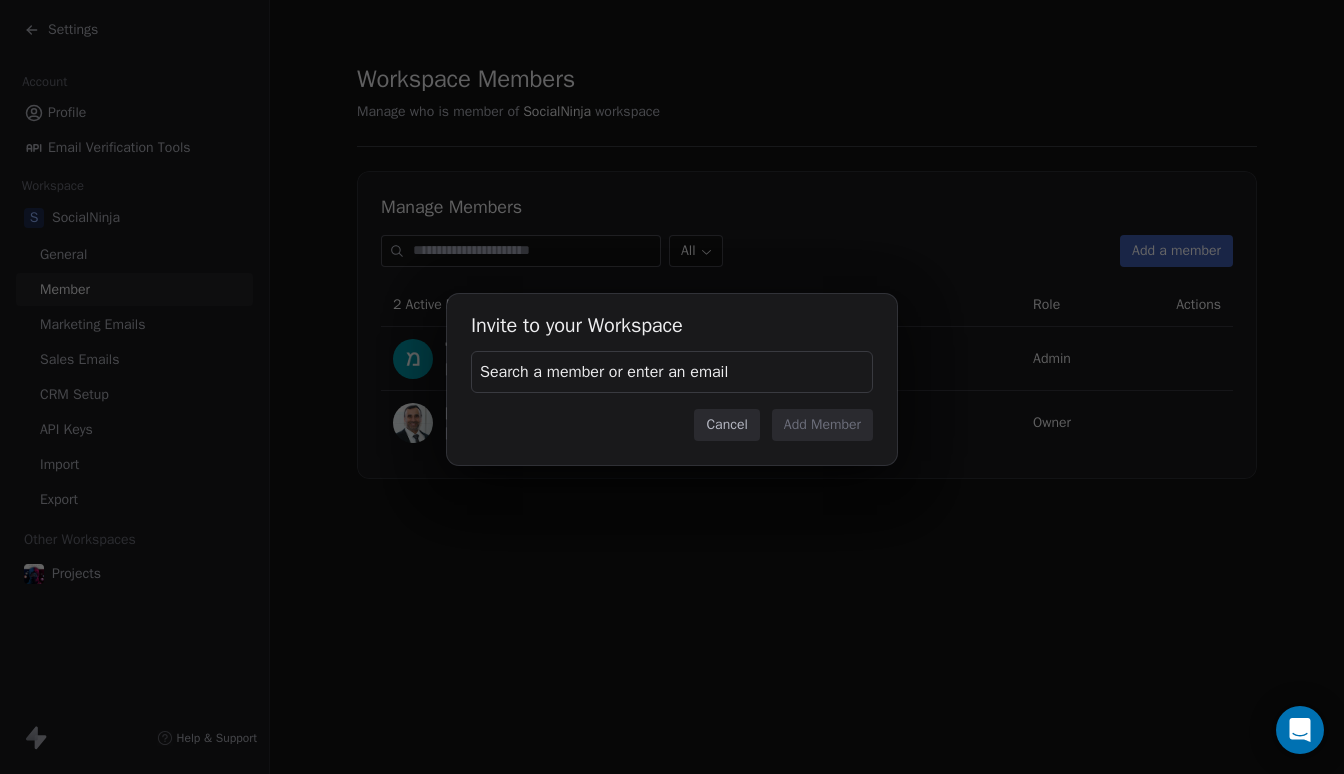 drag, startPoint x: 524, startPoint y: 333, endPoint x: 671, endPoint y: 331, distance: 147.01361 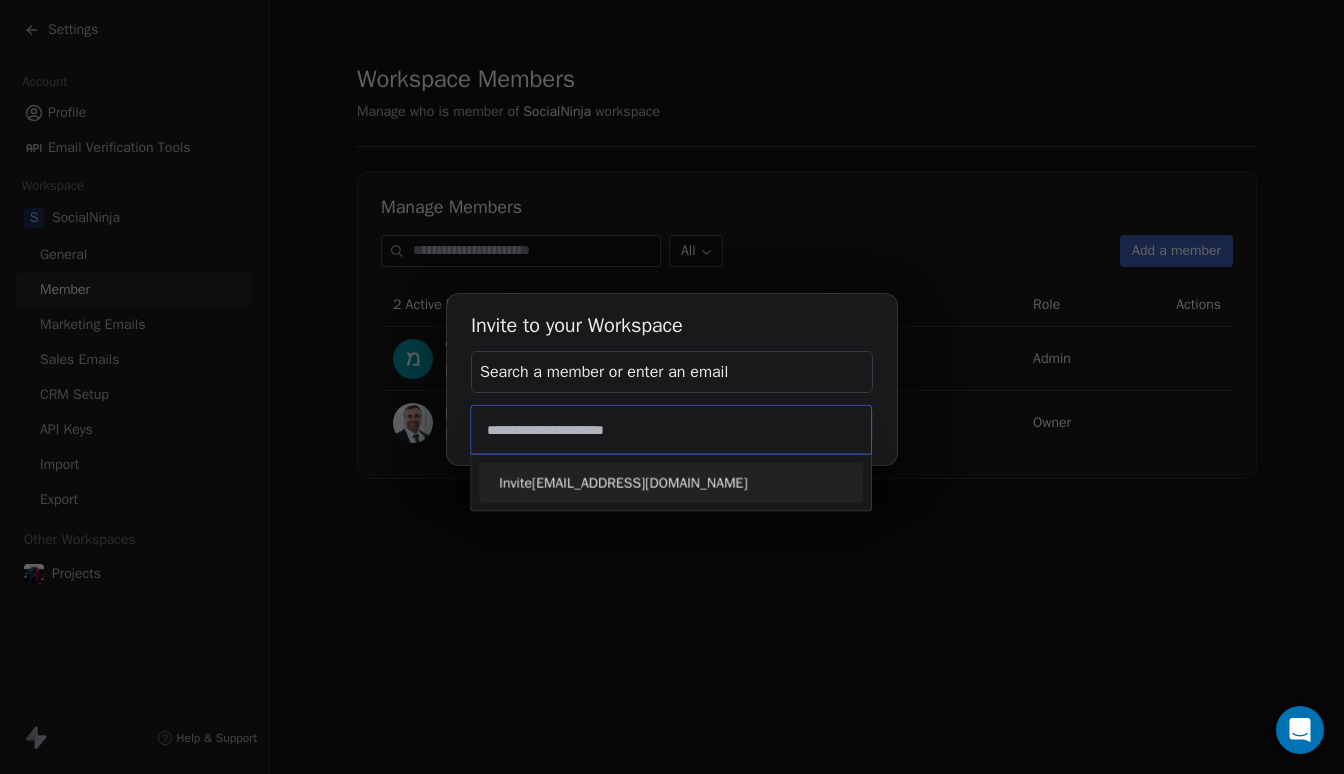 type on "**********" 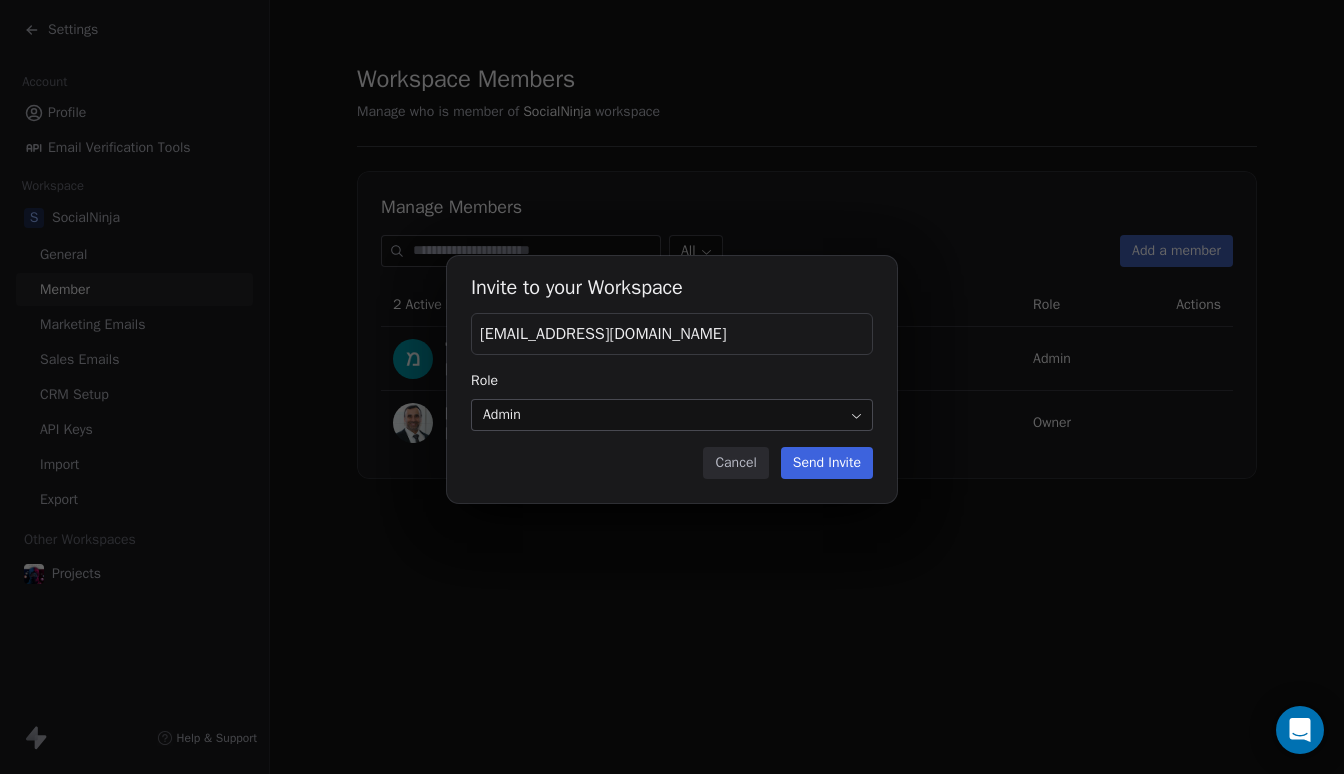click on "Send Invite" at bounding box center (827, 463) 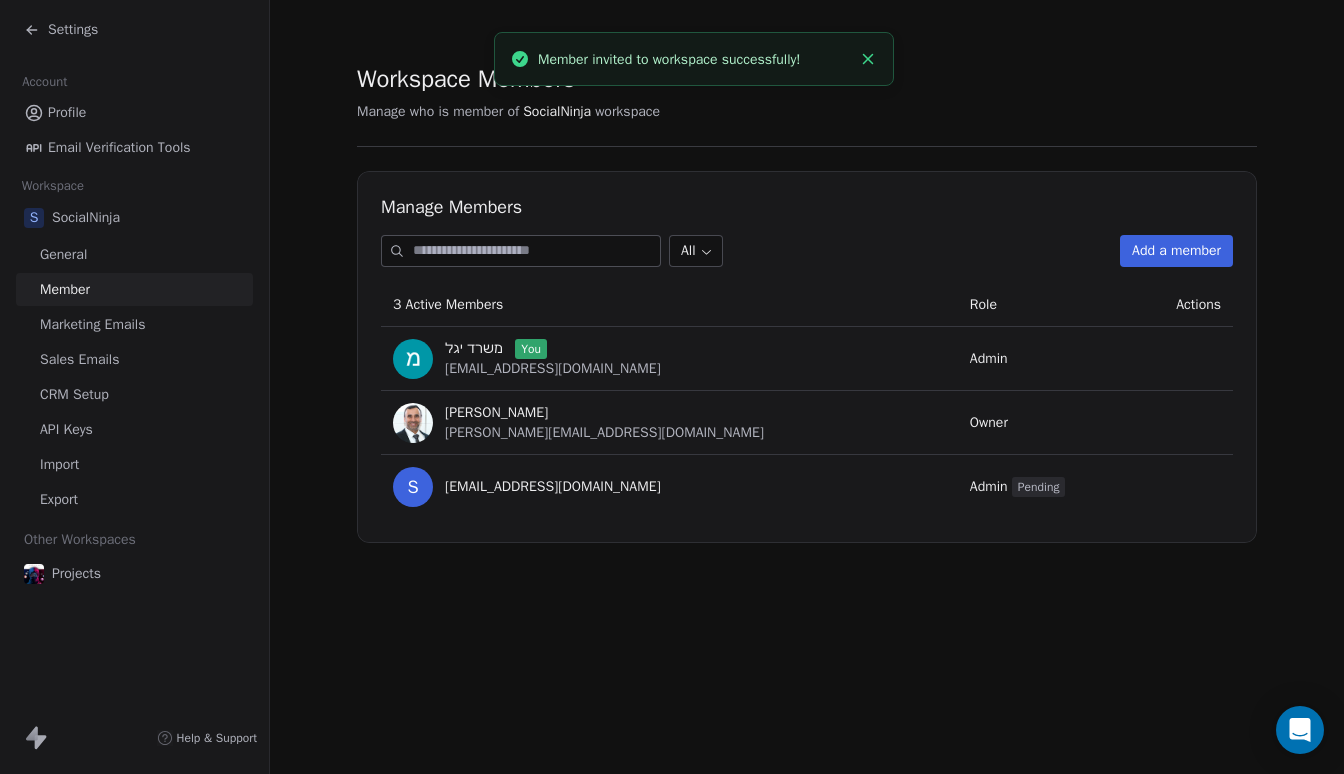click 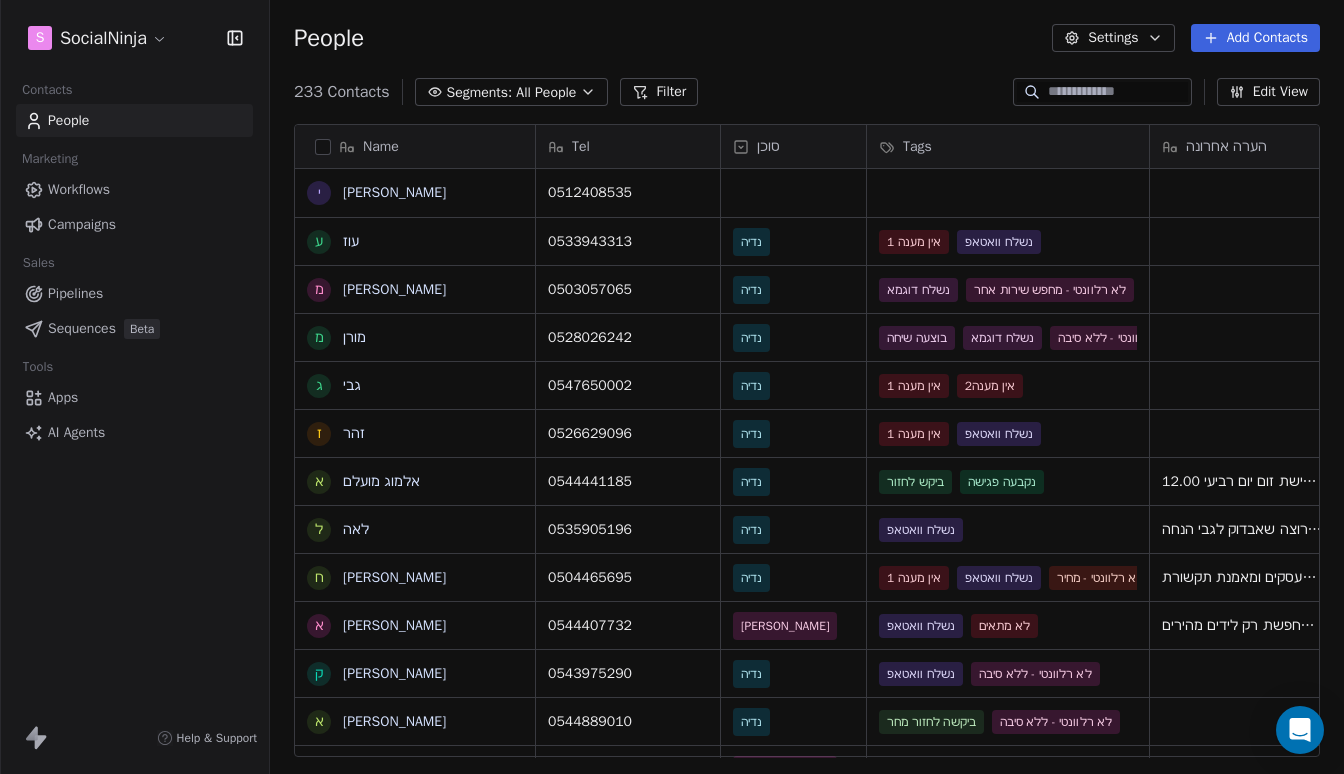 scroll, scrollTop: 0, scrollLeft: 1, axis: horizontal 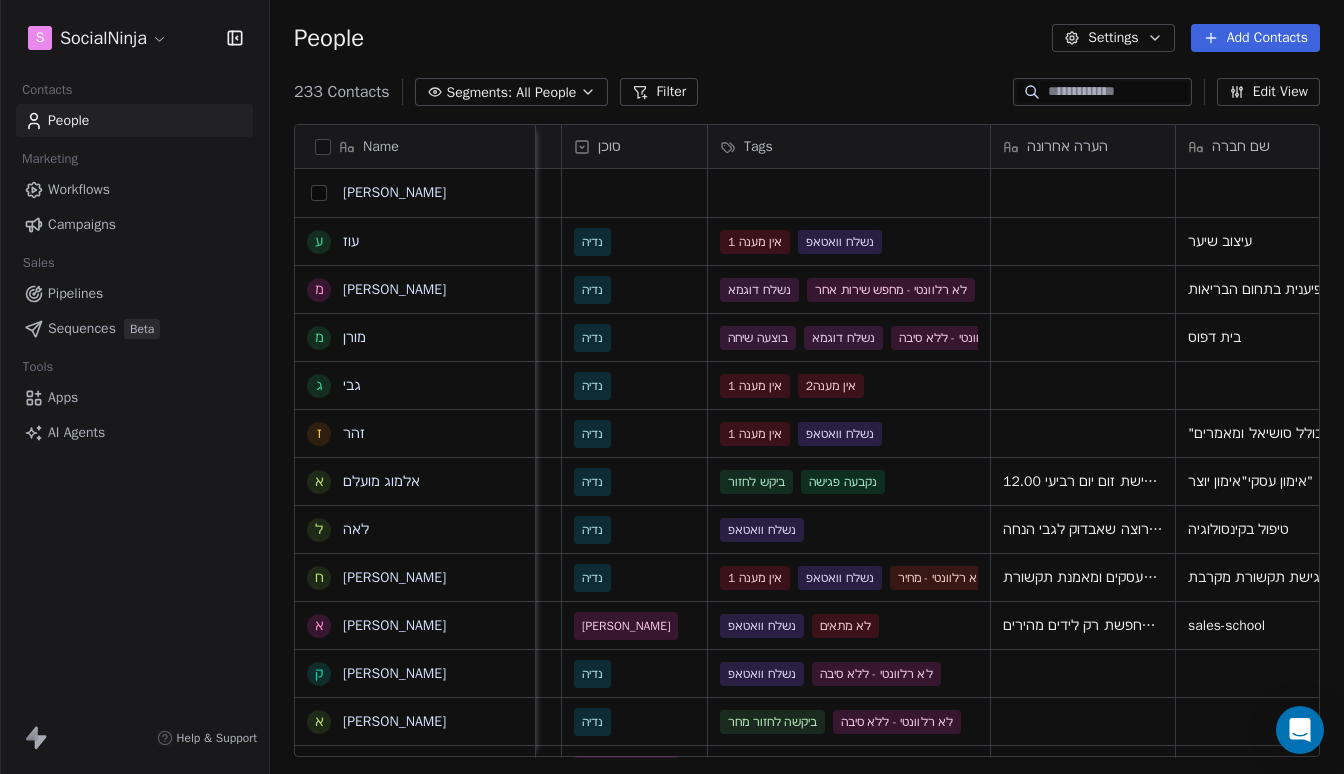 click at bounding box center [319, 193] 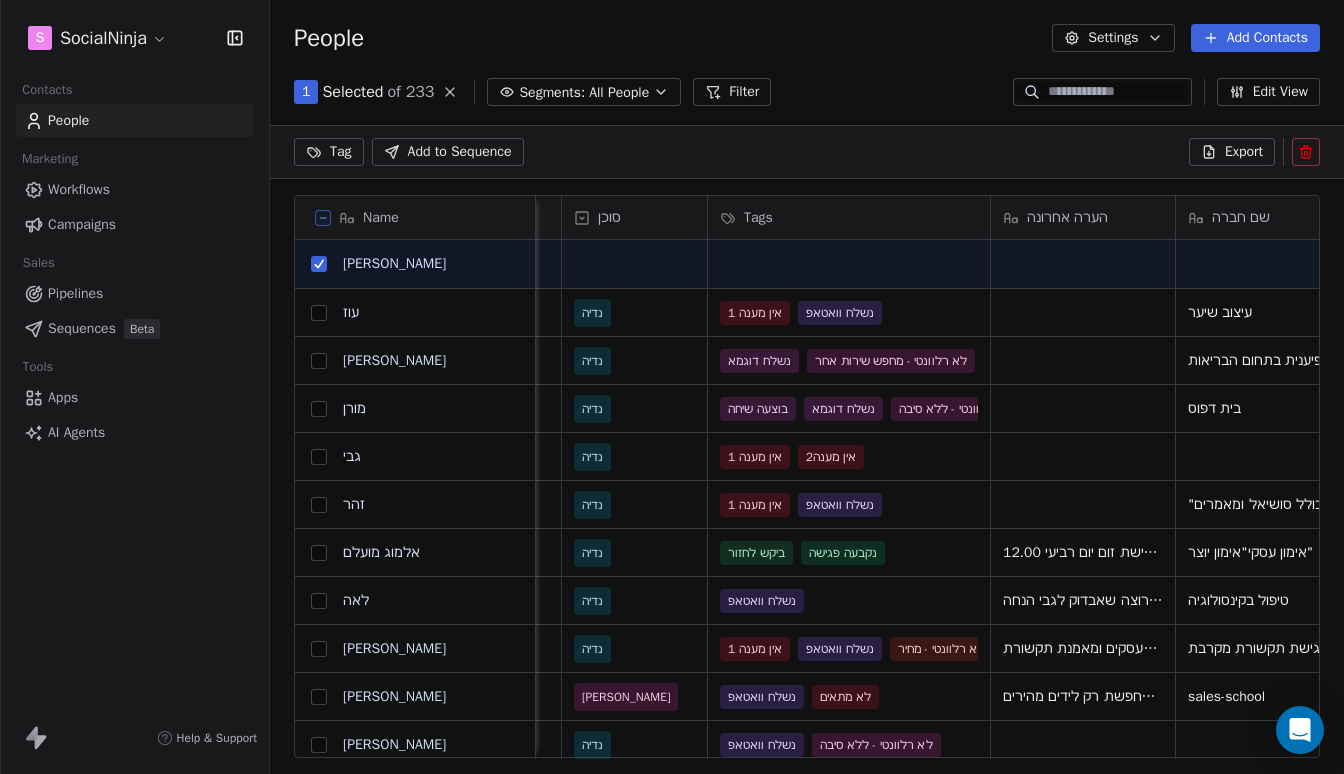 scroll, scrollTop: 611, scrollLeft: 1074, axis: both 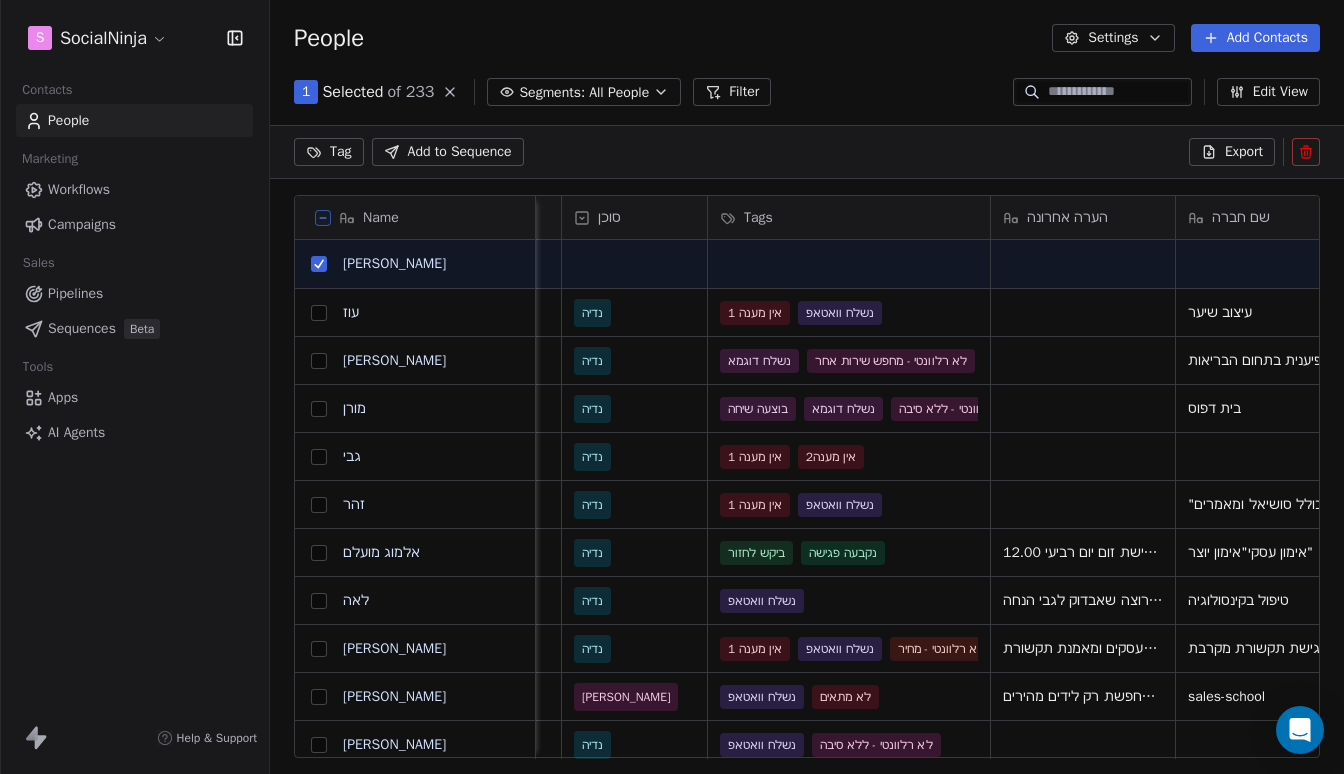 click 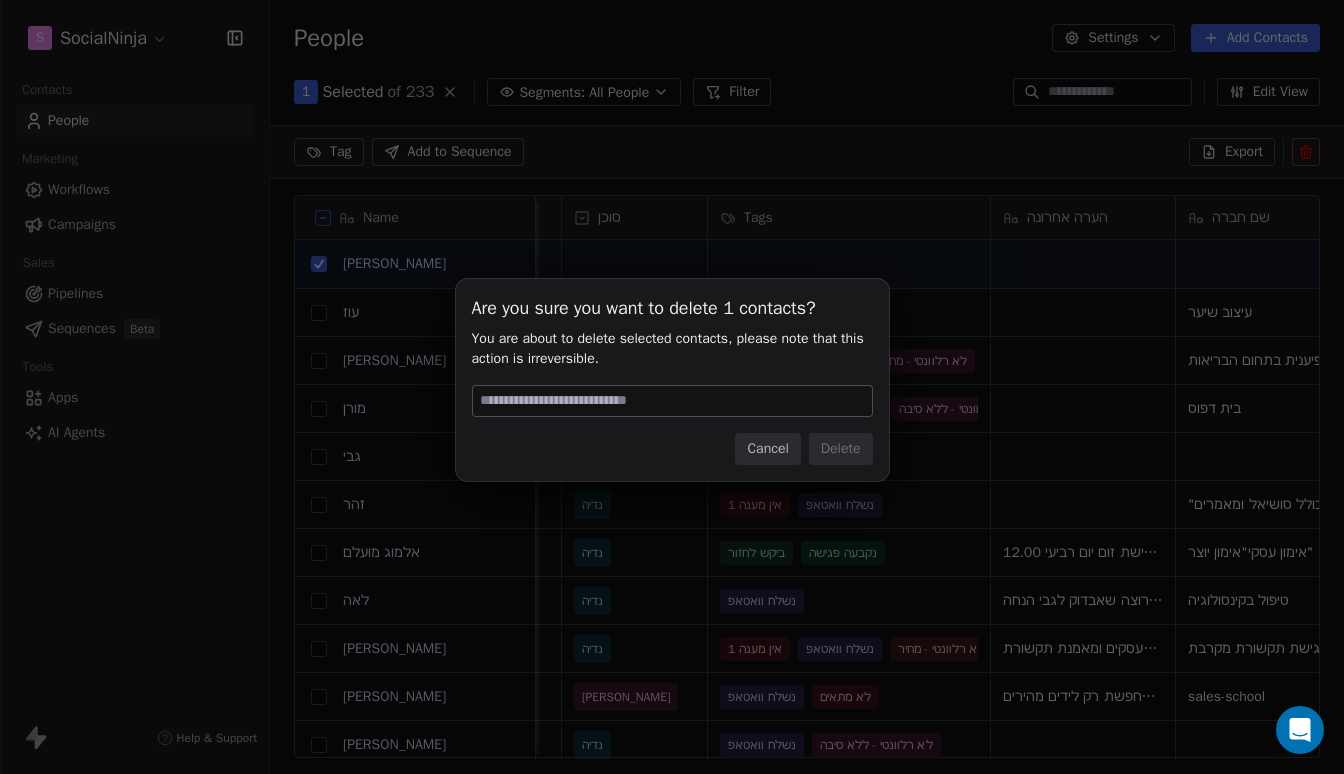 click at bounding box center (672, 401) 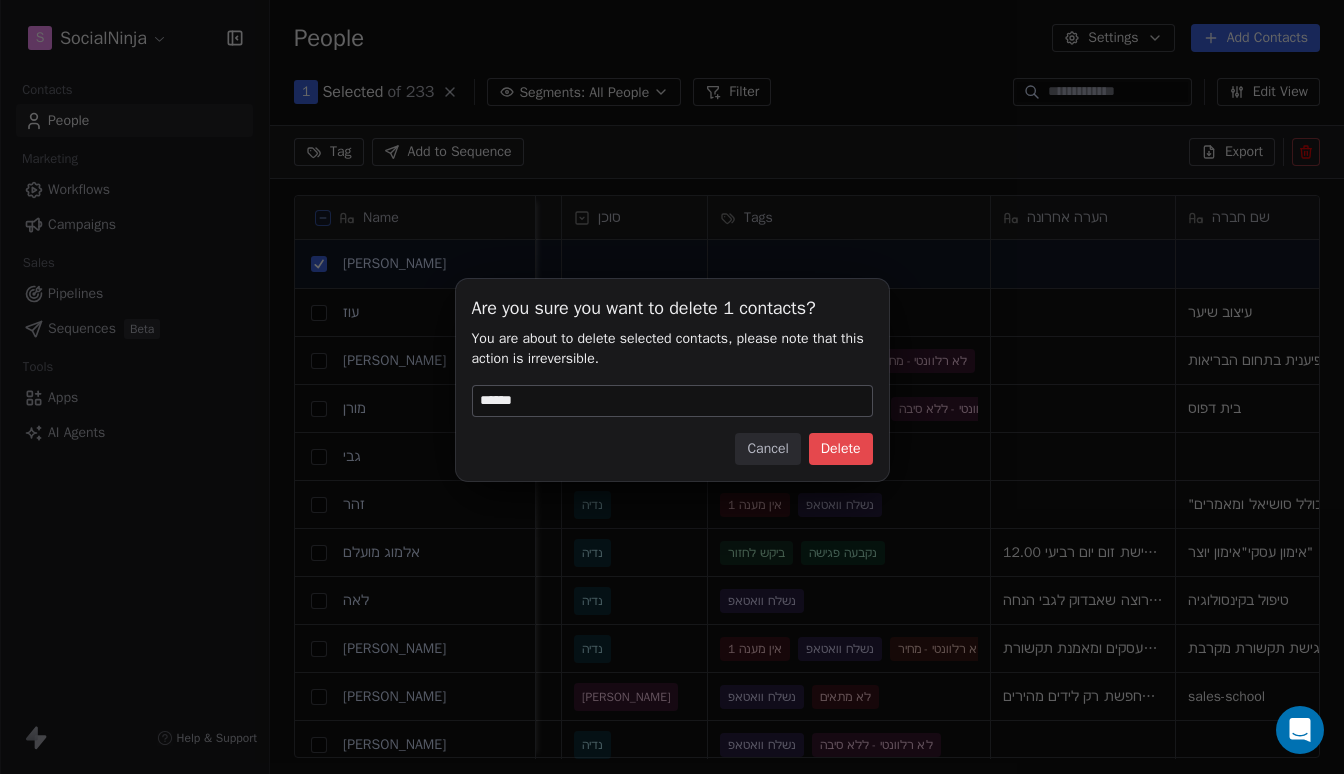 type on "******" 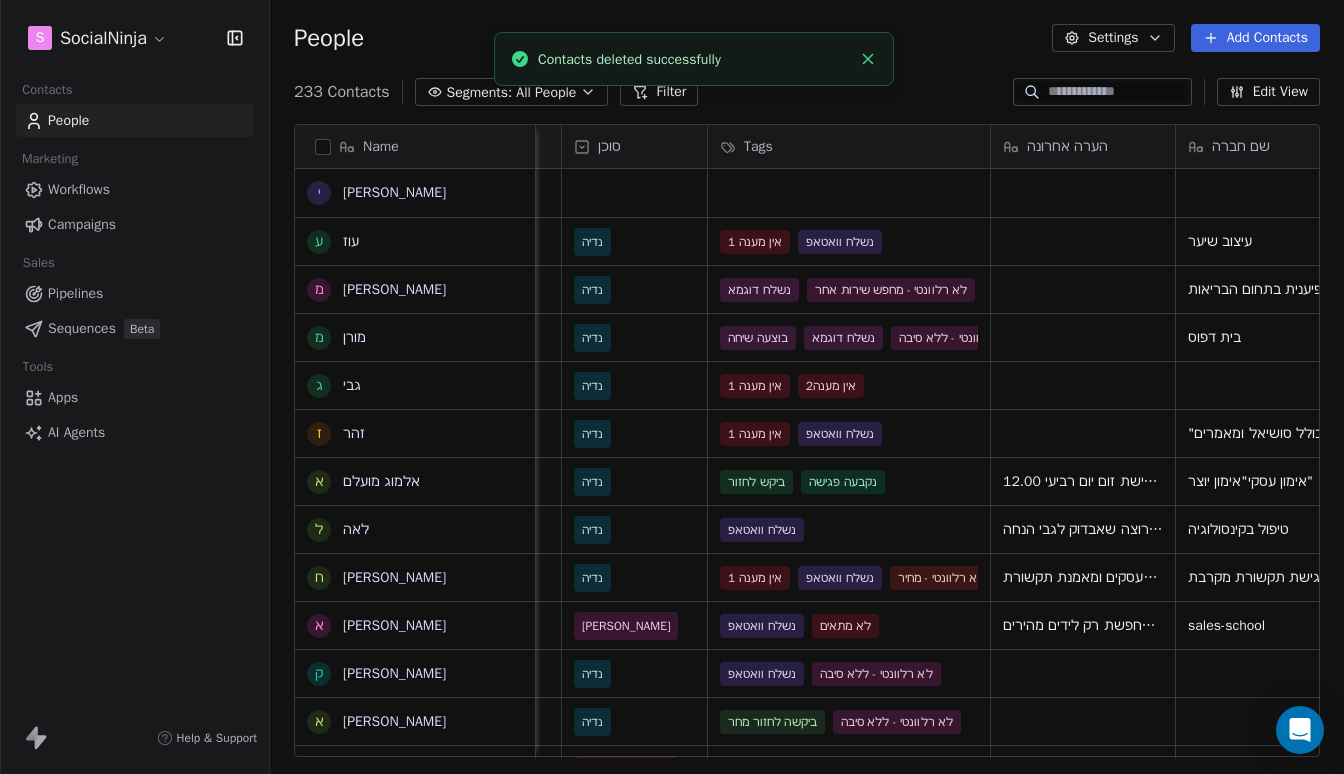 scroll, scrollTop: 0, scrollLeft: 1, axis: horizontal 